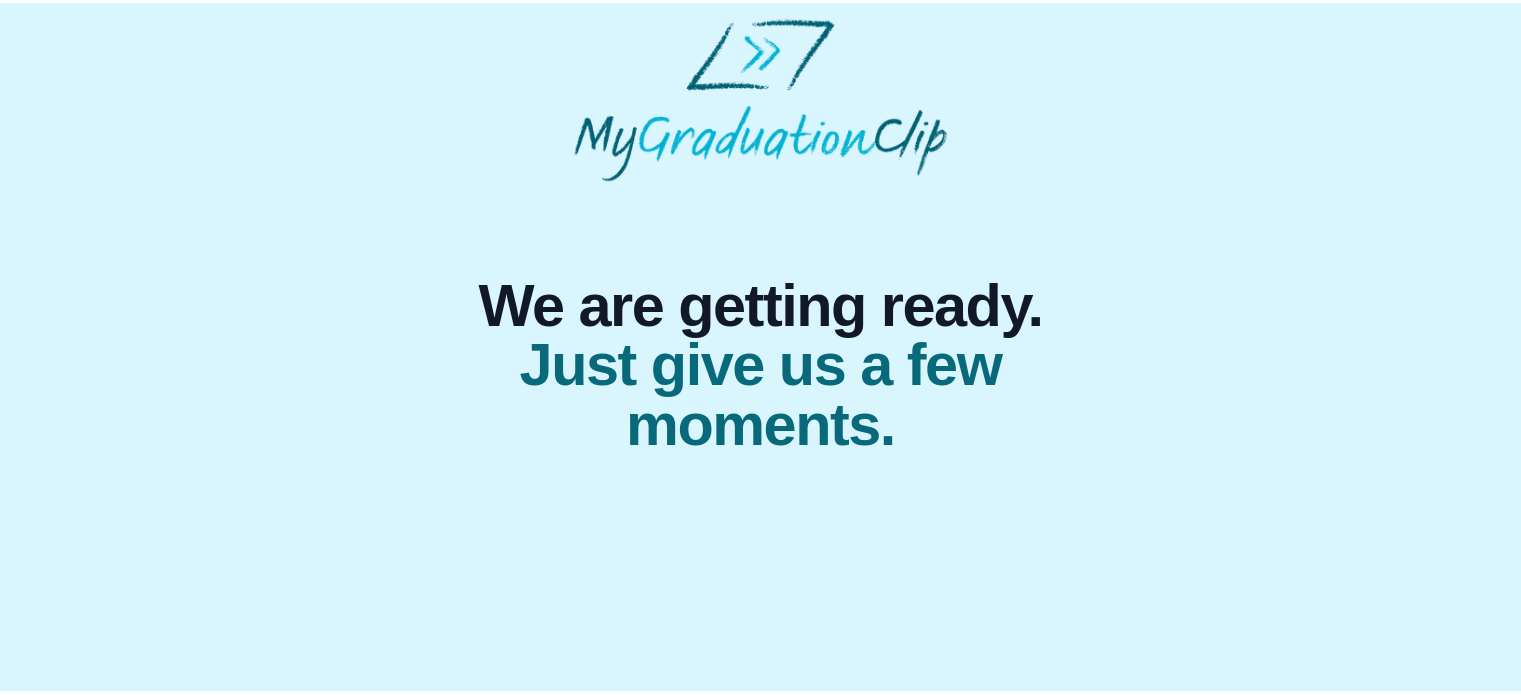 scroll, scrollTop: 0, scrollLeft: 0, axis: both 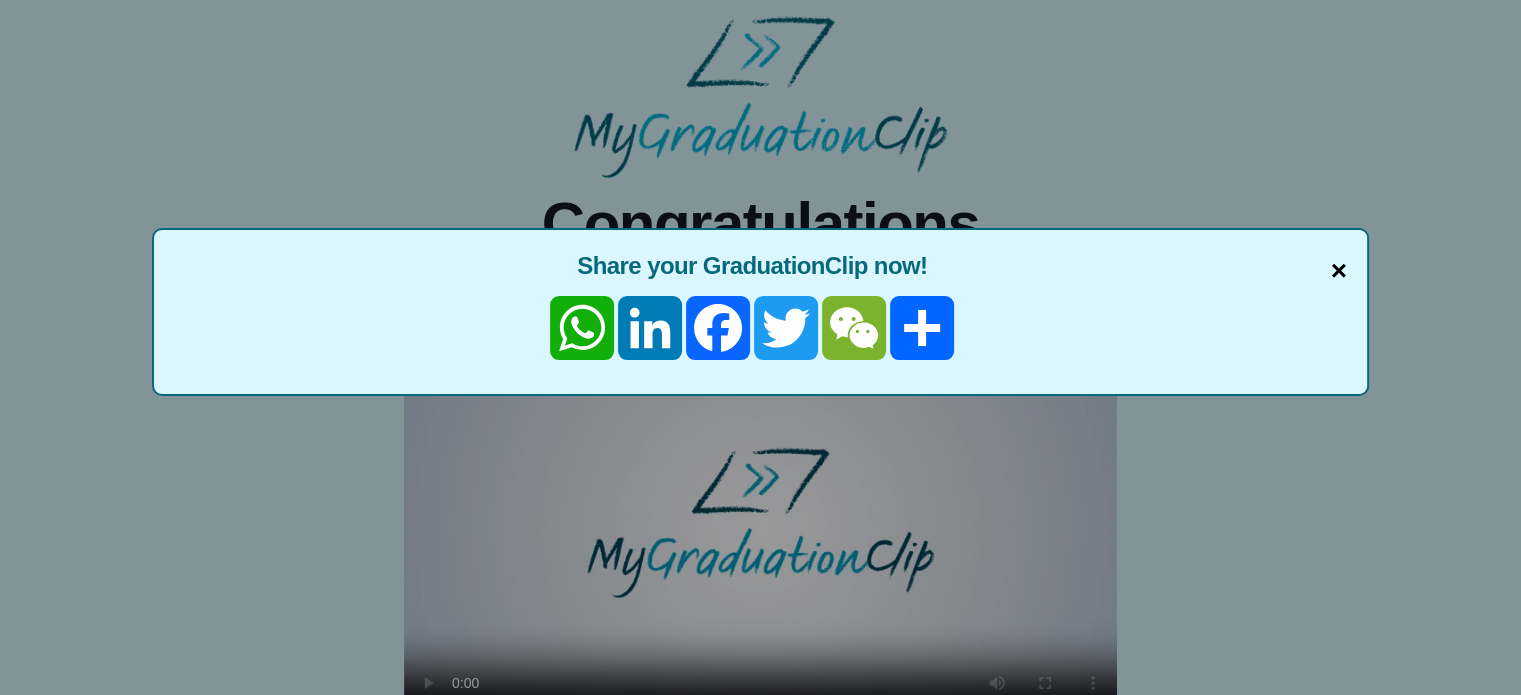 click on "×" at bounding box center (1339, 271) 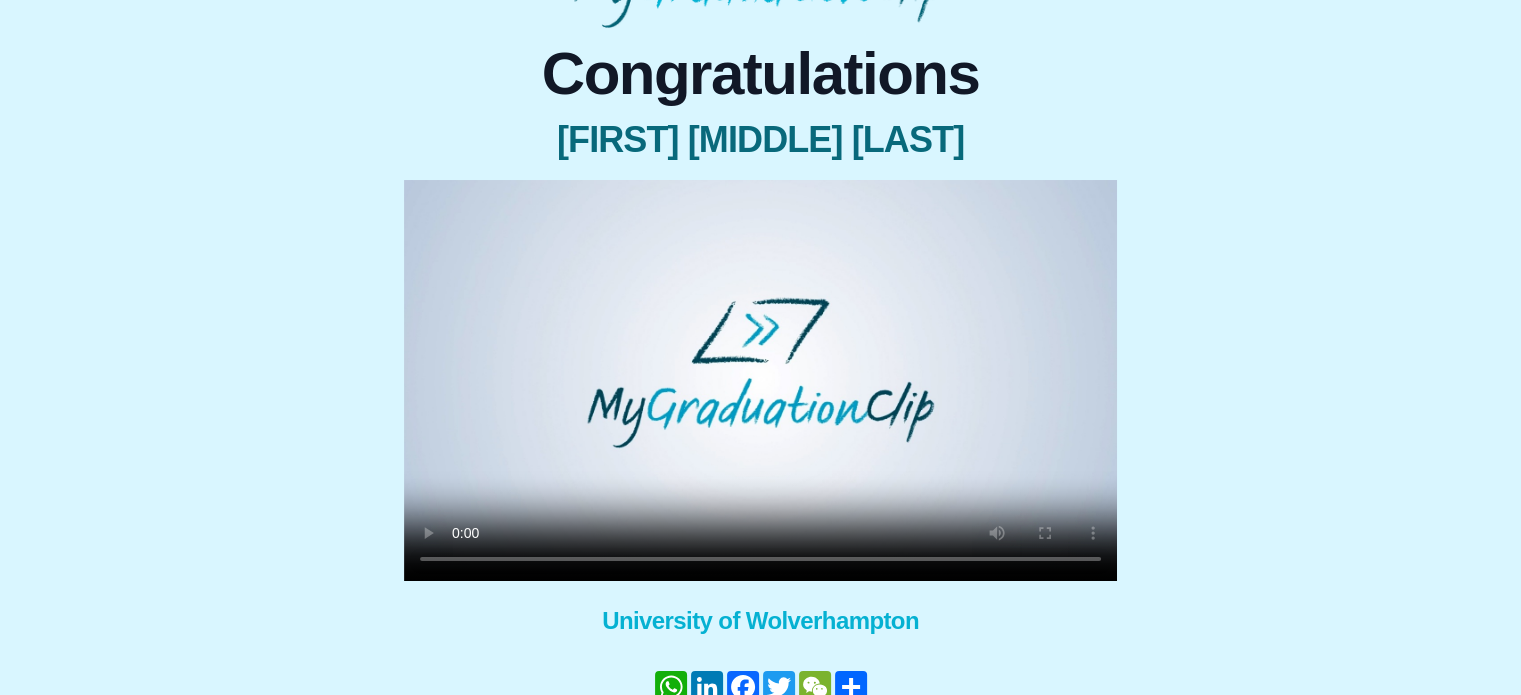 scroll, scrollTop: 151, scrollLeft: 0, axis: vertical 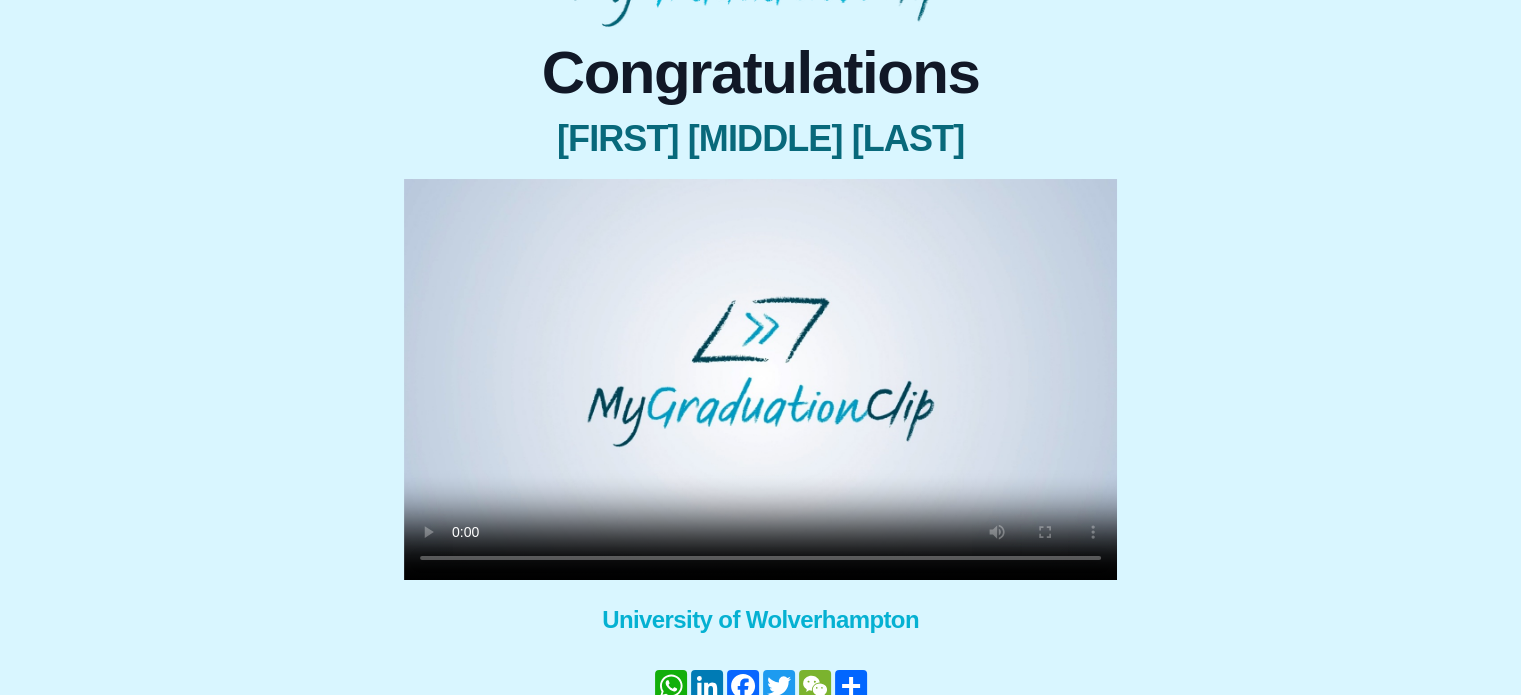 type 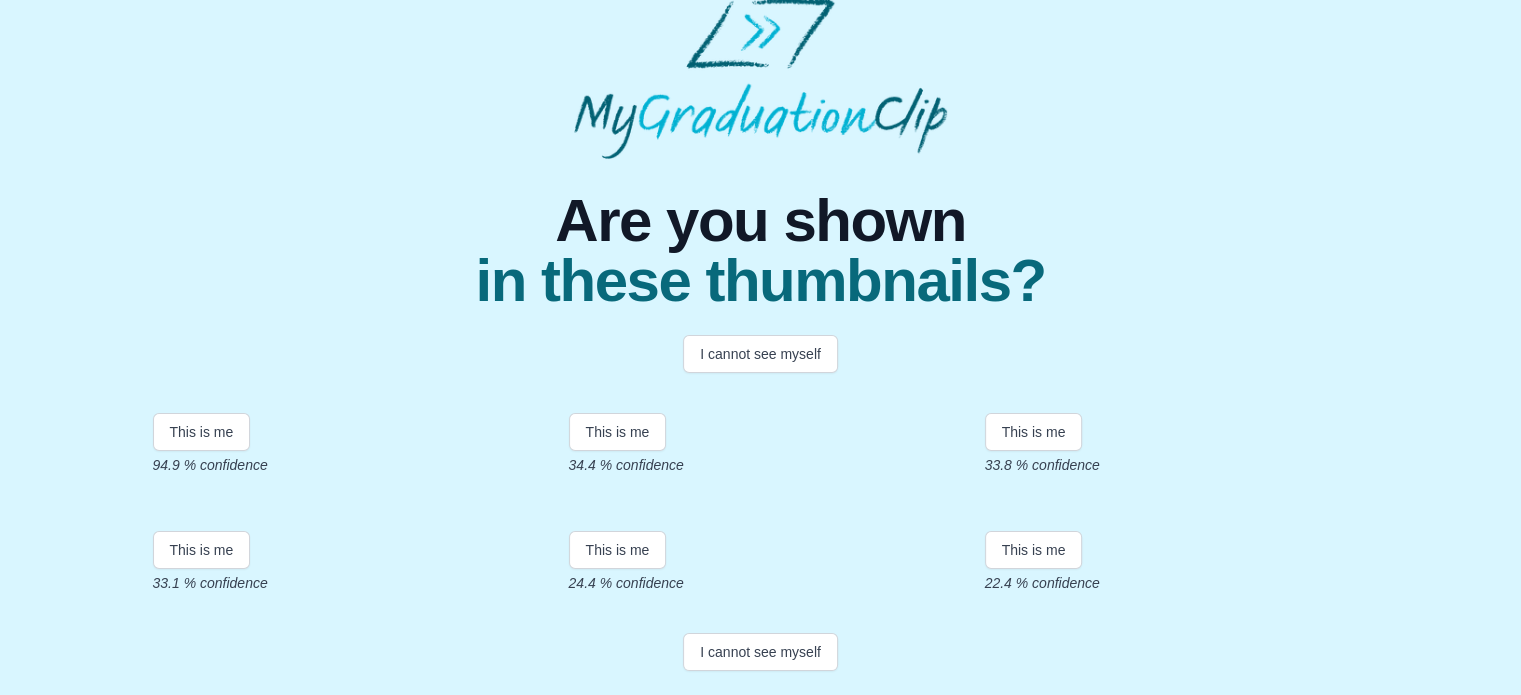 scroll, scrollTop: 196, scrollLeft: 0, axis: vertical 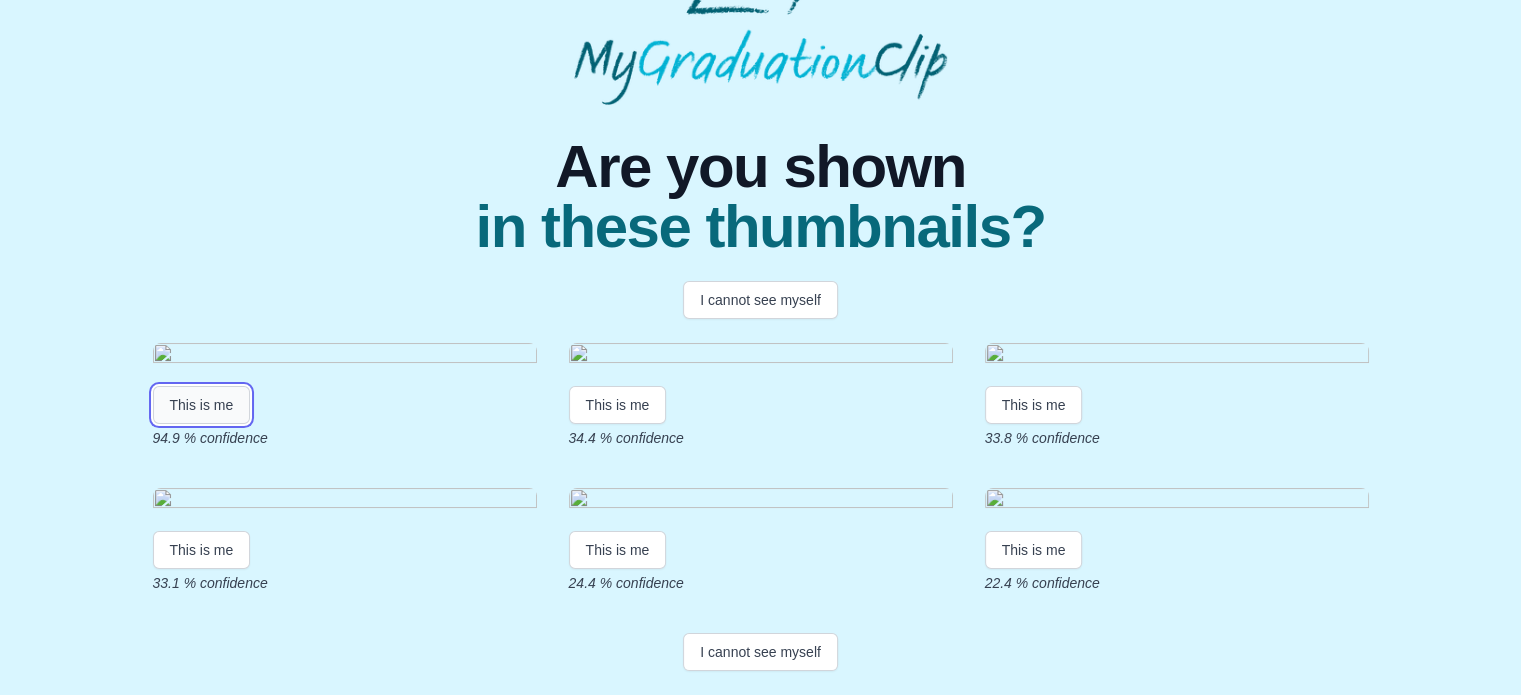 click on "This is me" at bounding box center (202, 405) 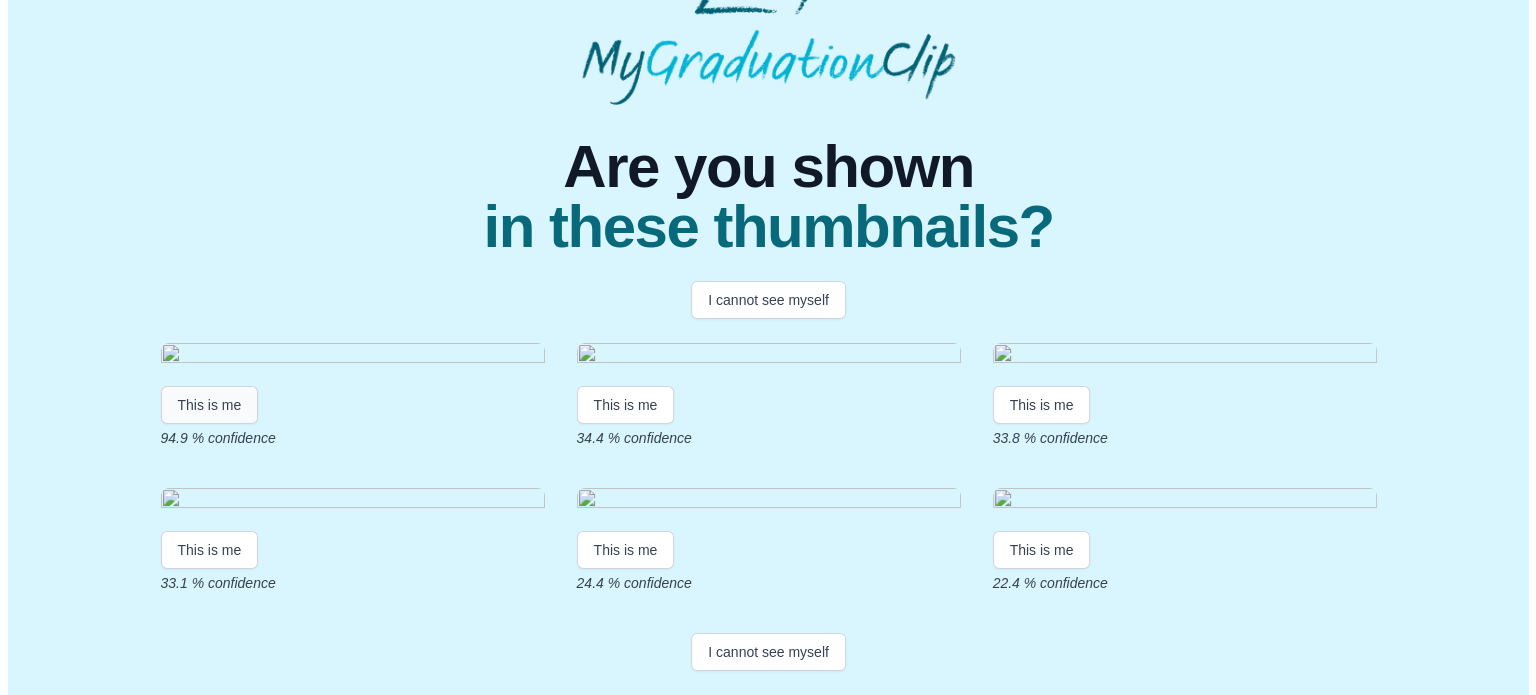 scroll, scrollTop: 0, scrollLeft: 0, axis: both 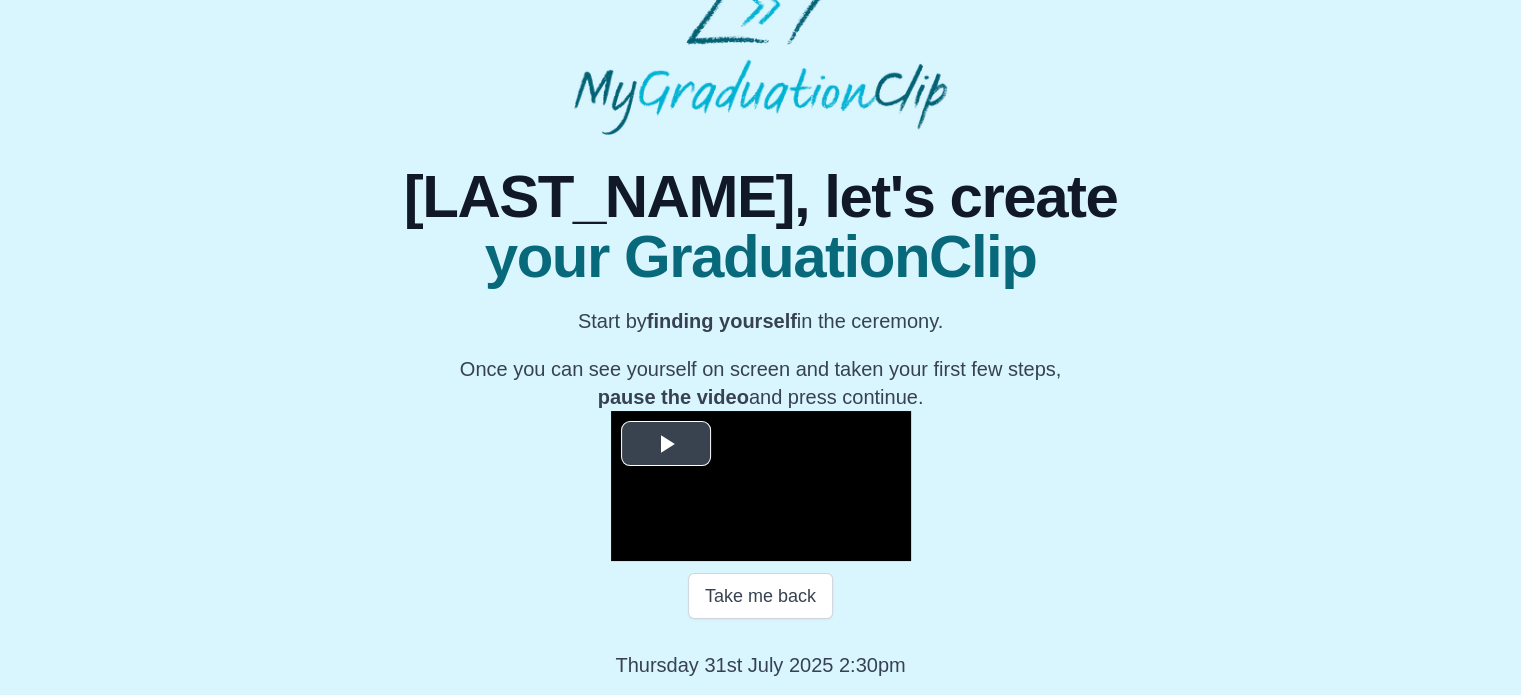 click at bounding box center [666, 443] 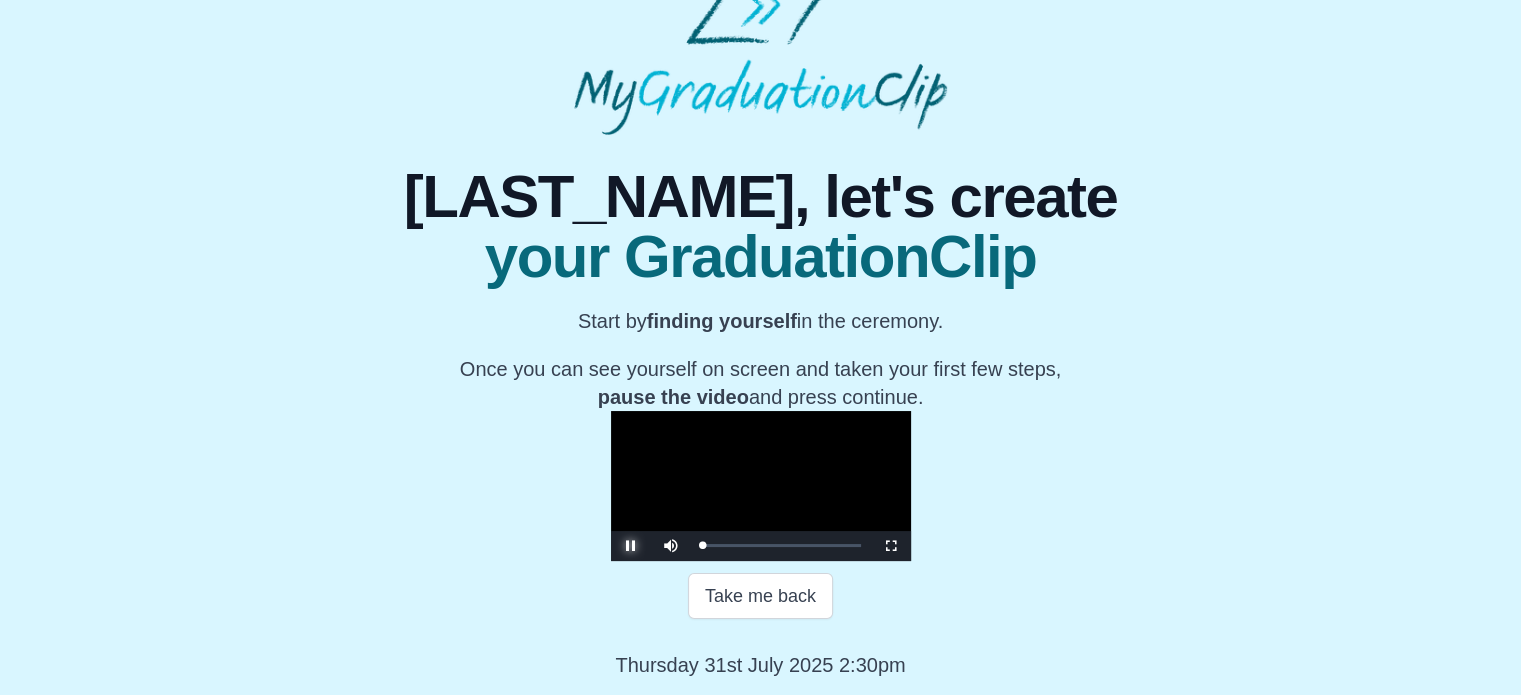 click at bounding box center (631, 546) 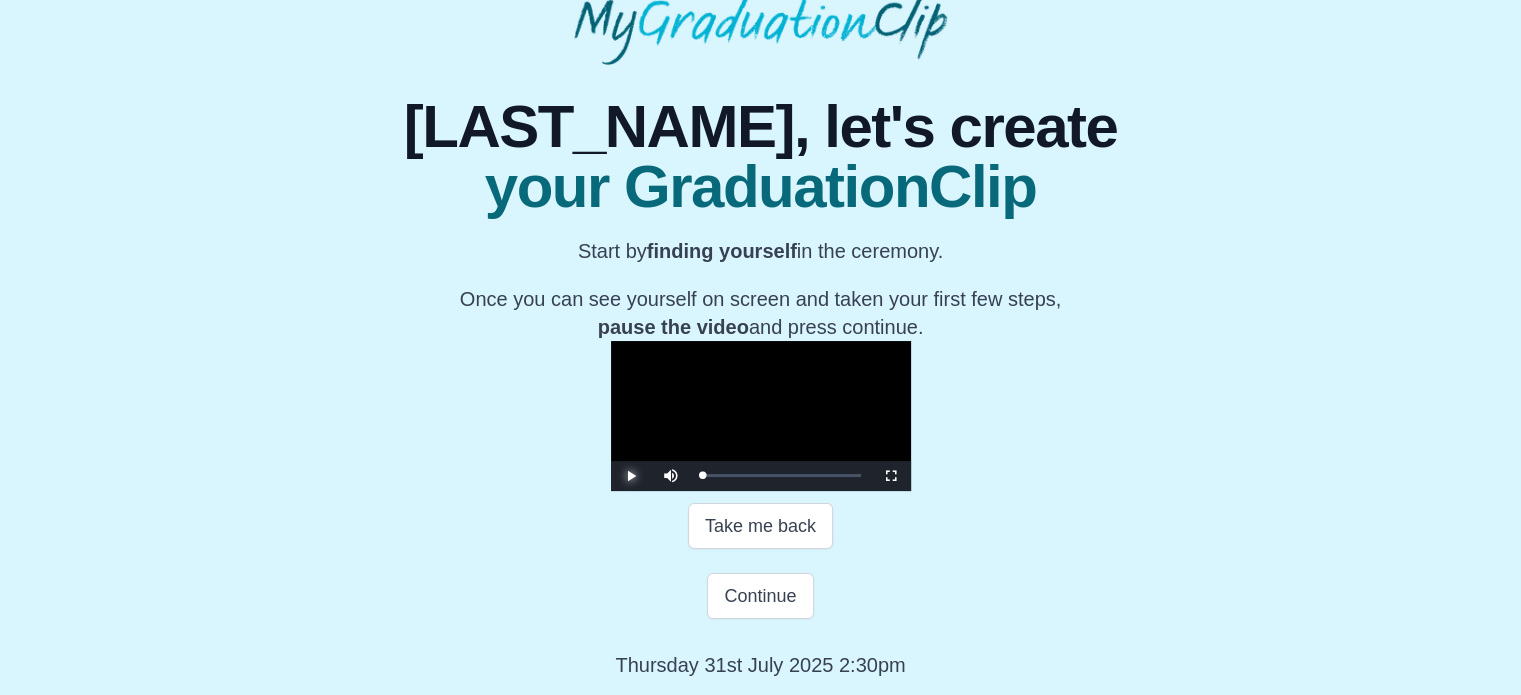 scroll, scrollTop: 371, scrollLeft: 0, axis: vertical 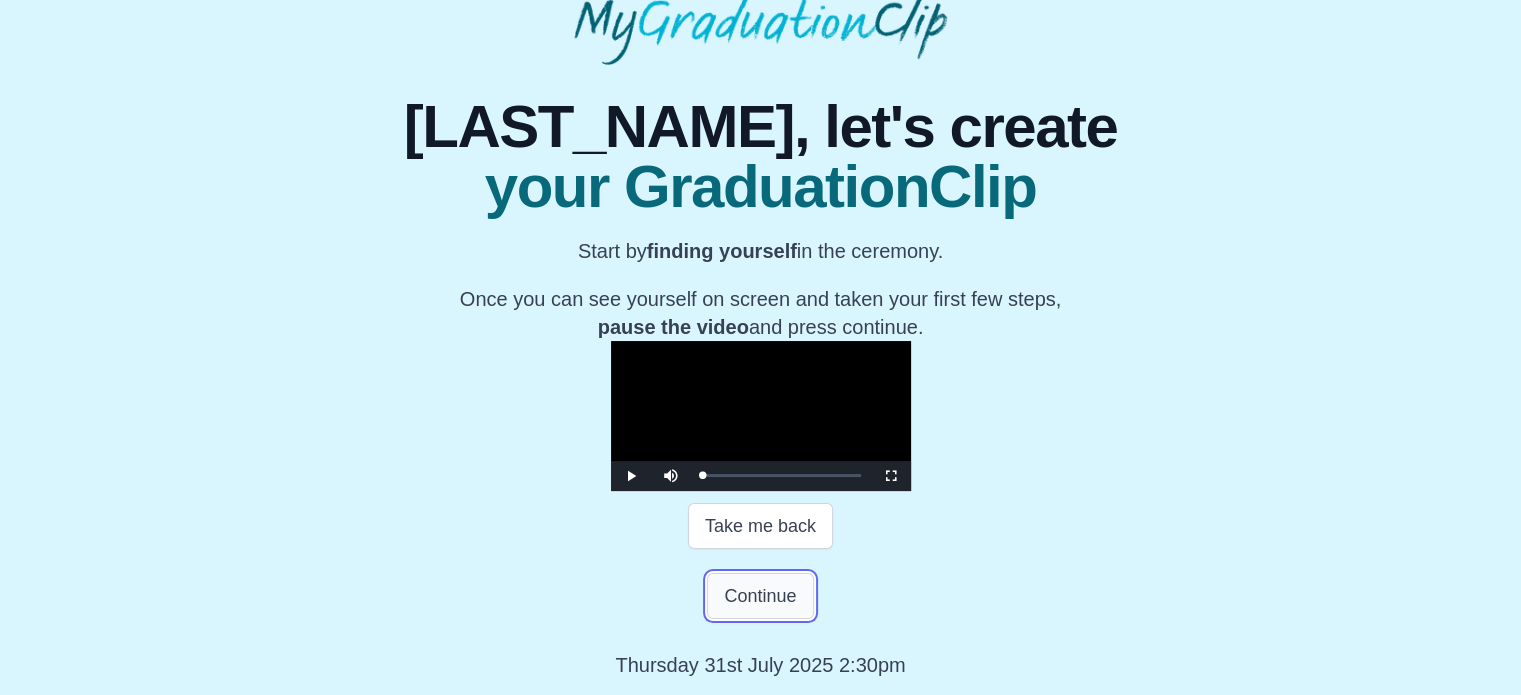 click on "Continue" at bounding box center [760, 596] 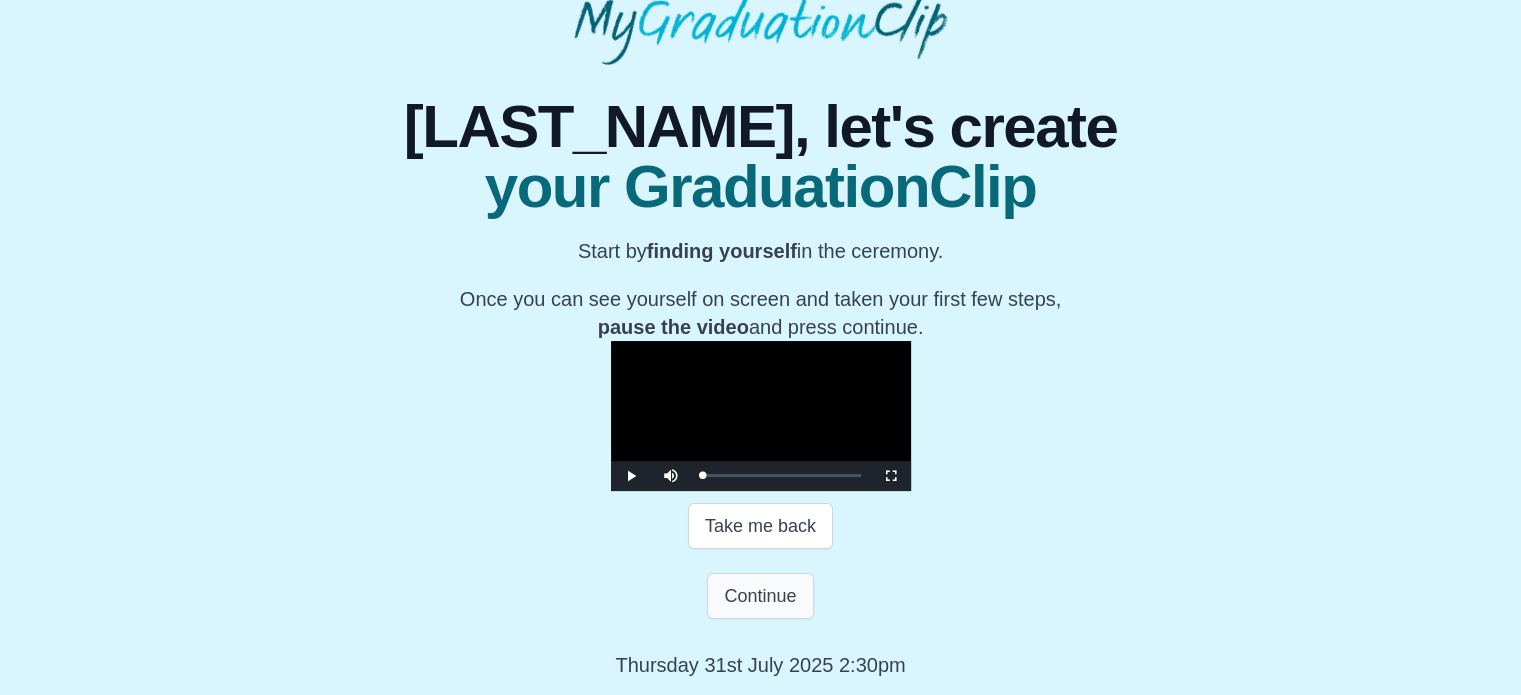 scroll, scrollTop: 0, scrollLeft: 0, axis: both 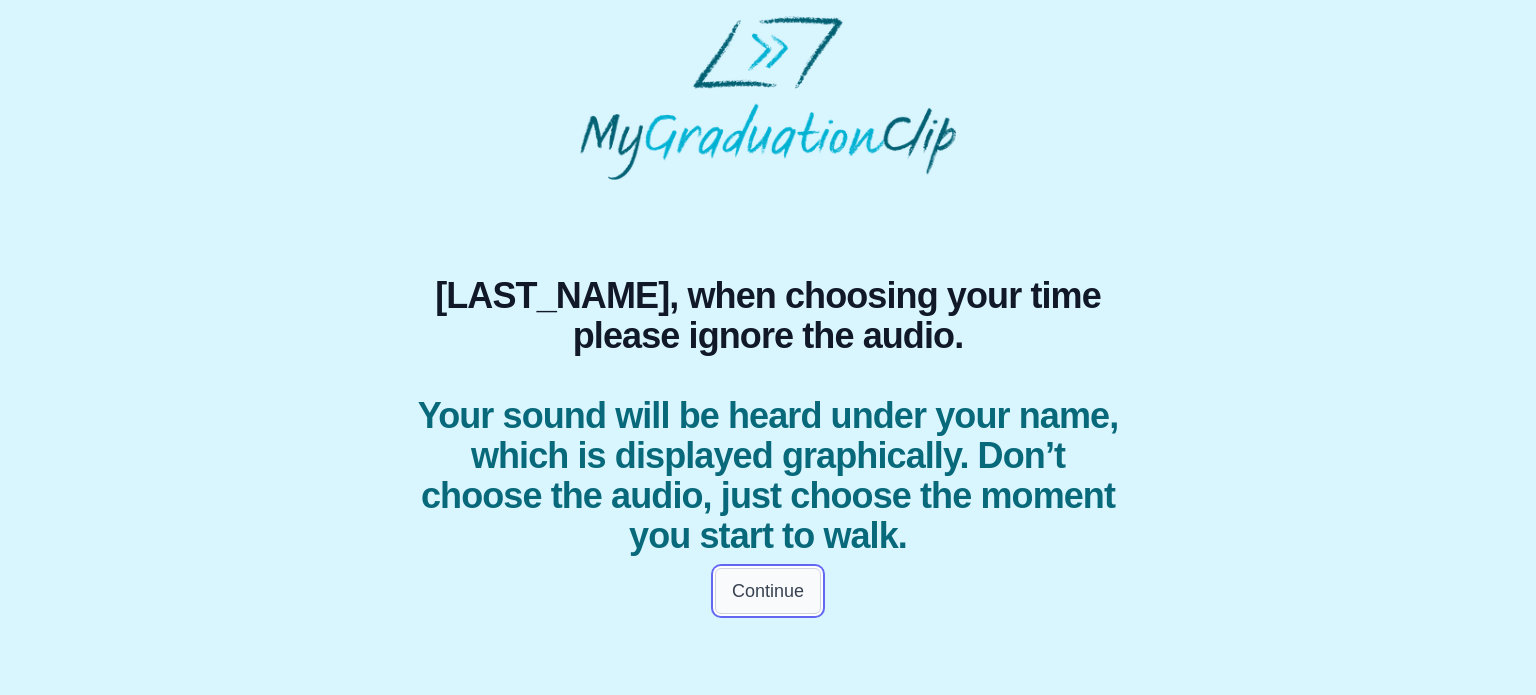 click on "Continue" at bounding box center [768, 591] 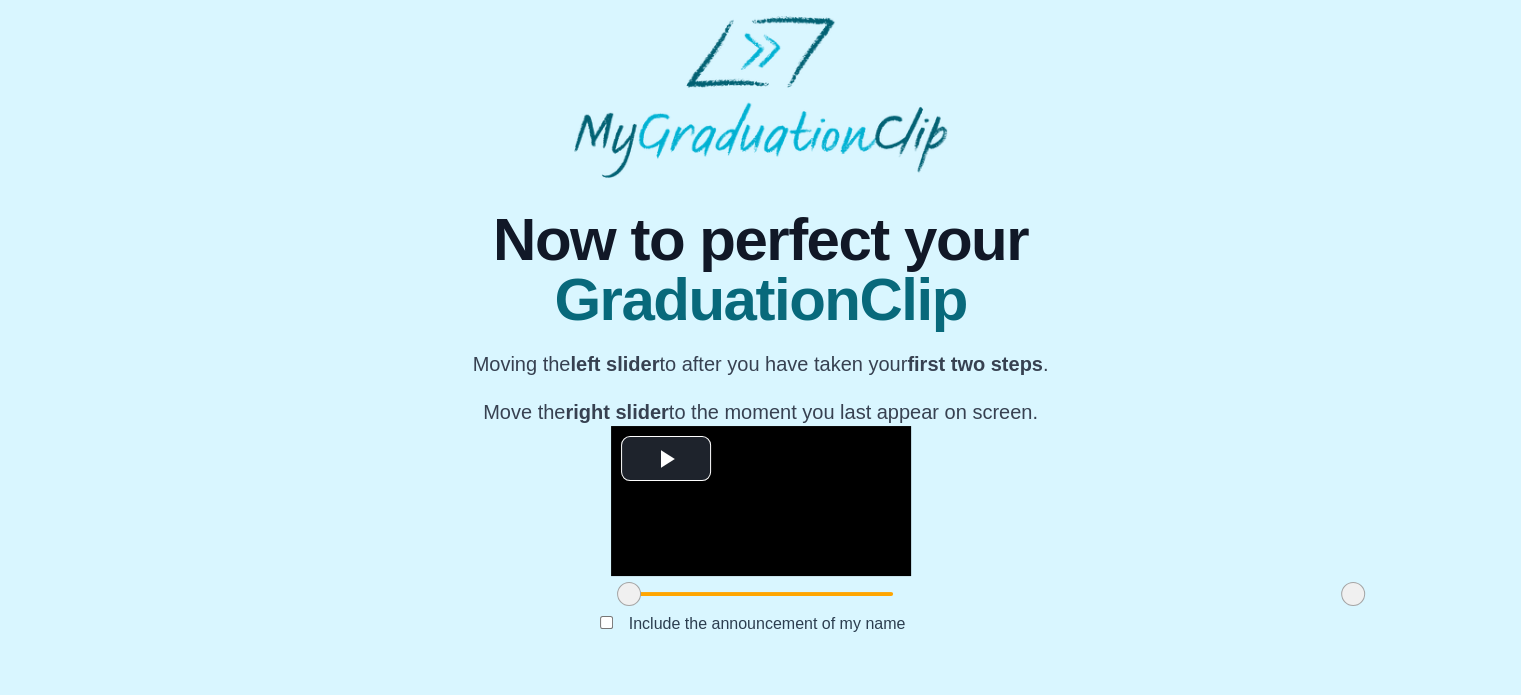 scroll, scrollTop: 259, scrollLeft: 0, axis: vertical 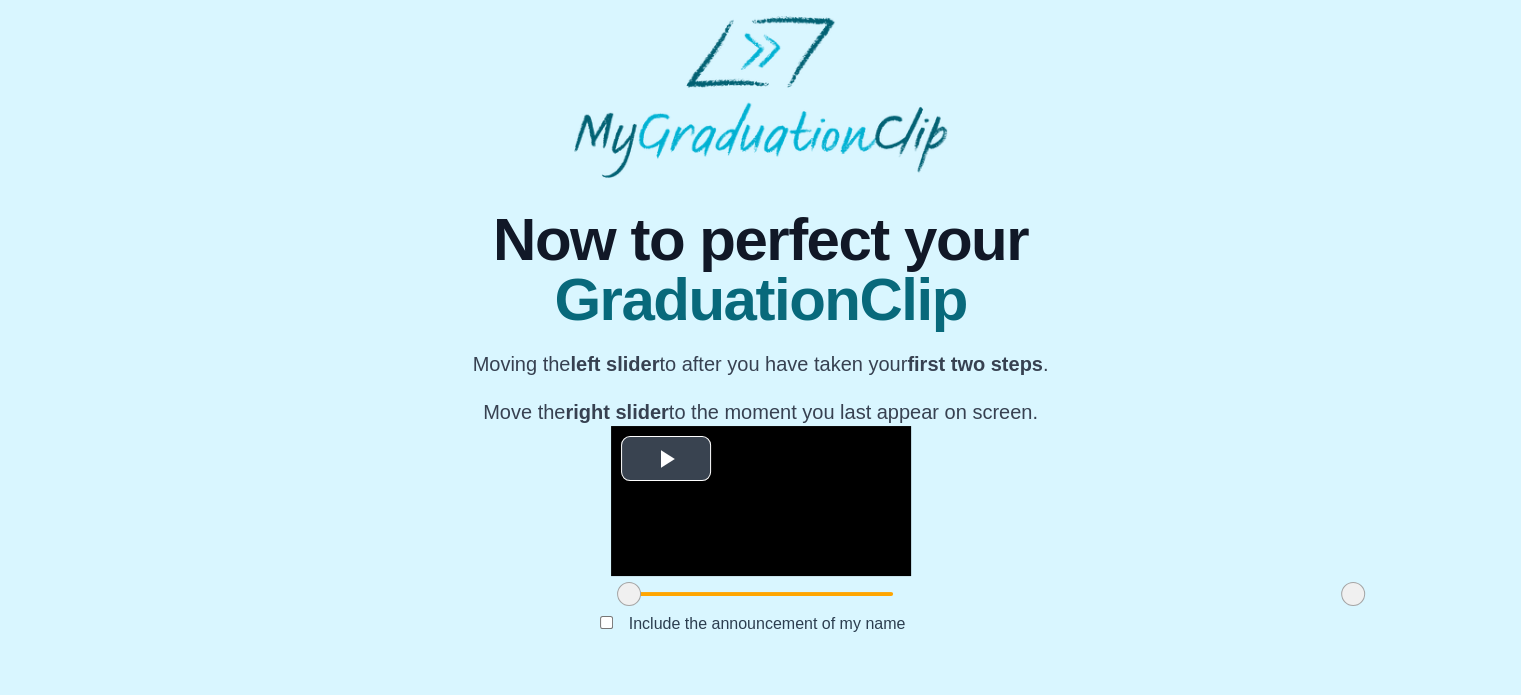 click at bounding box center (666, 458) 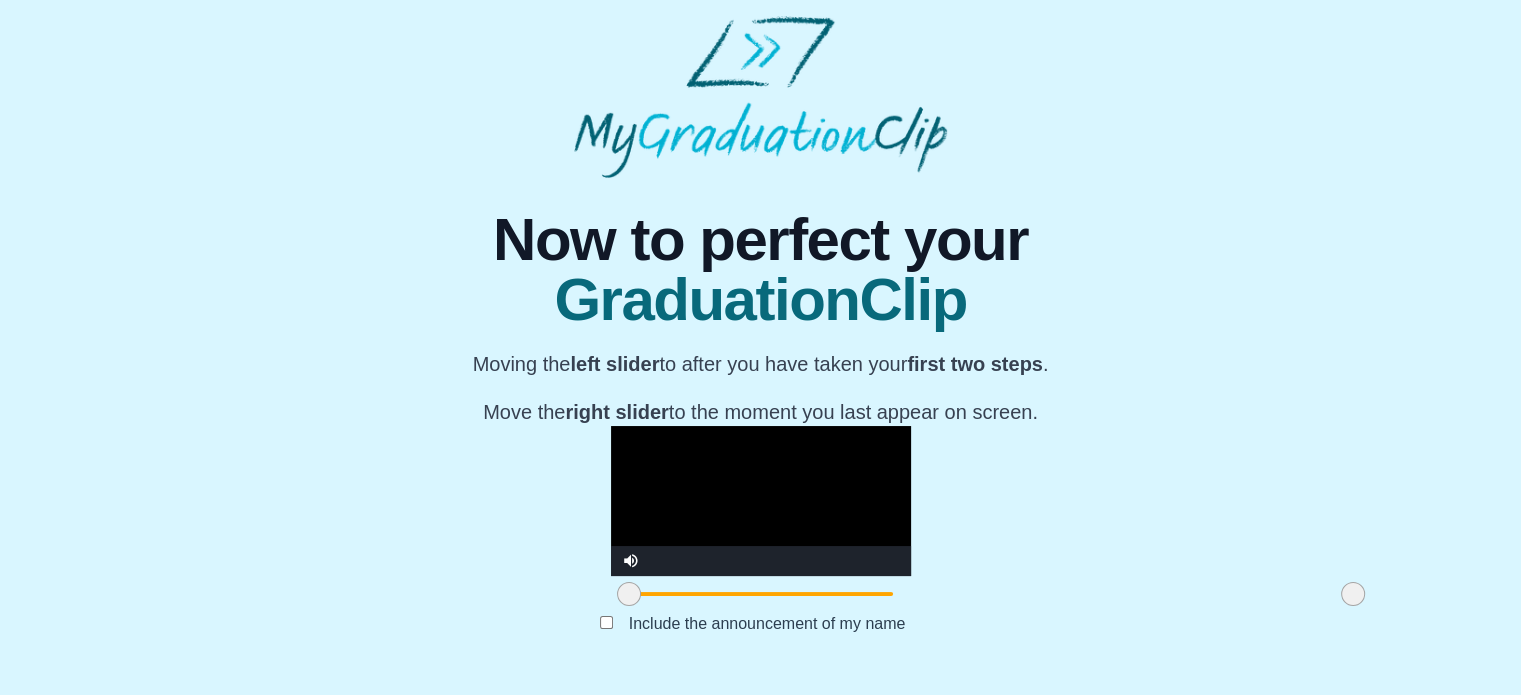 click at bounding box center [761, 501] 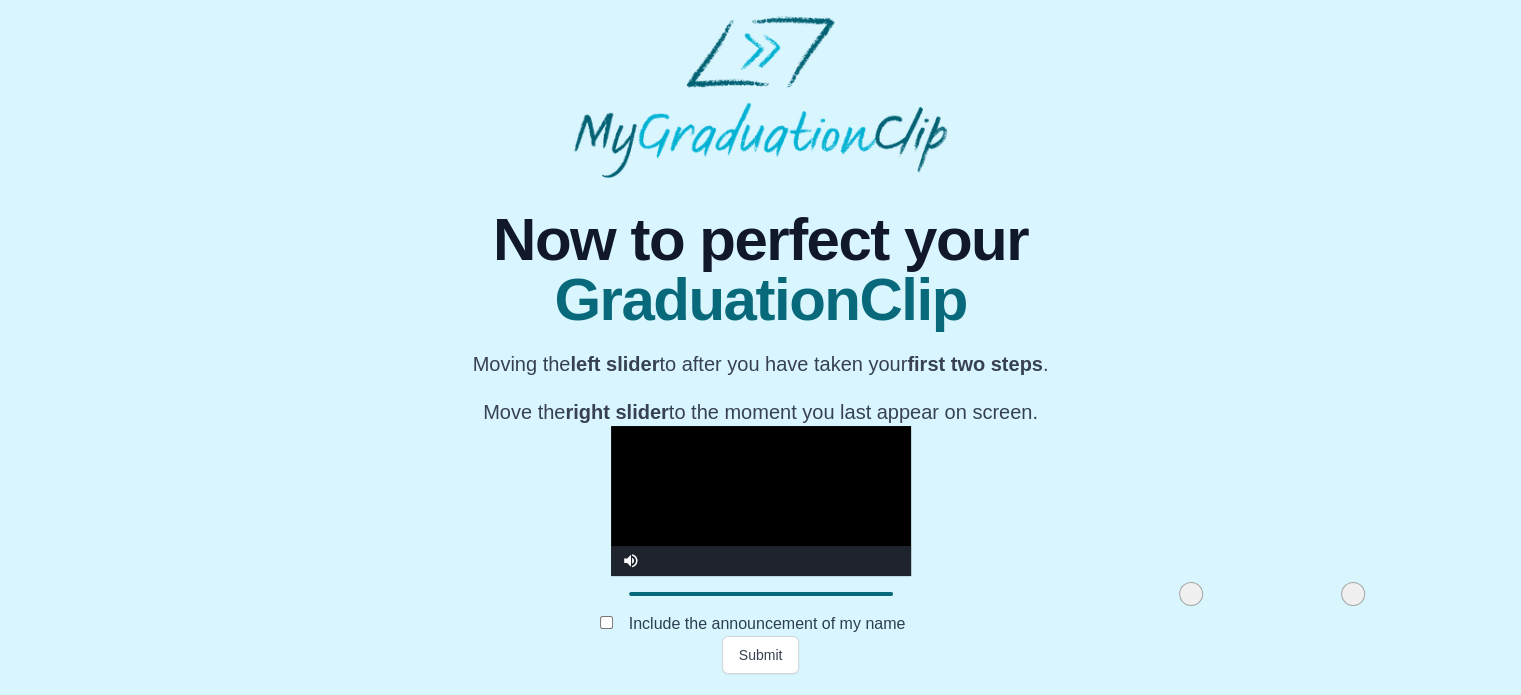 drag, startPoint x: 396, startPoint y: 609, endPoint x: 958, endPoint y: 616, distance: 562.0436 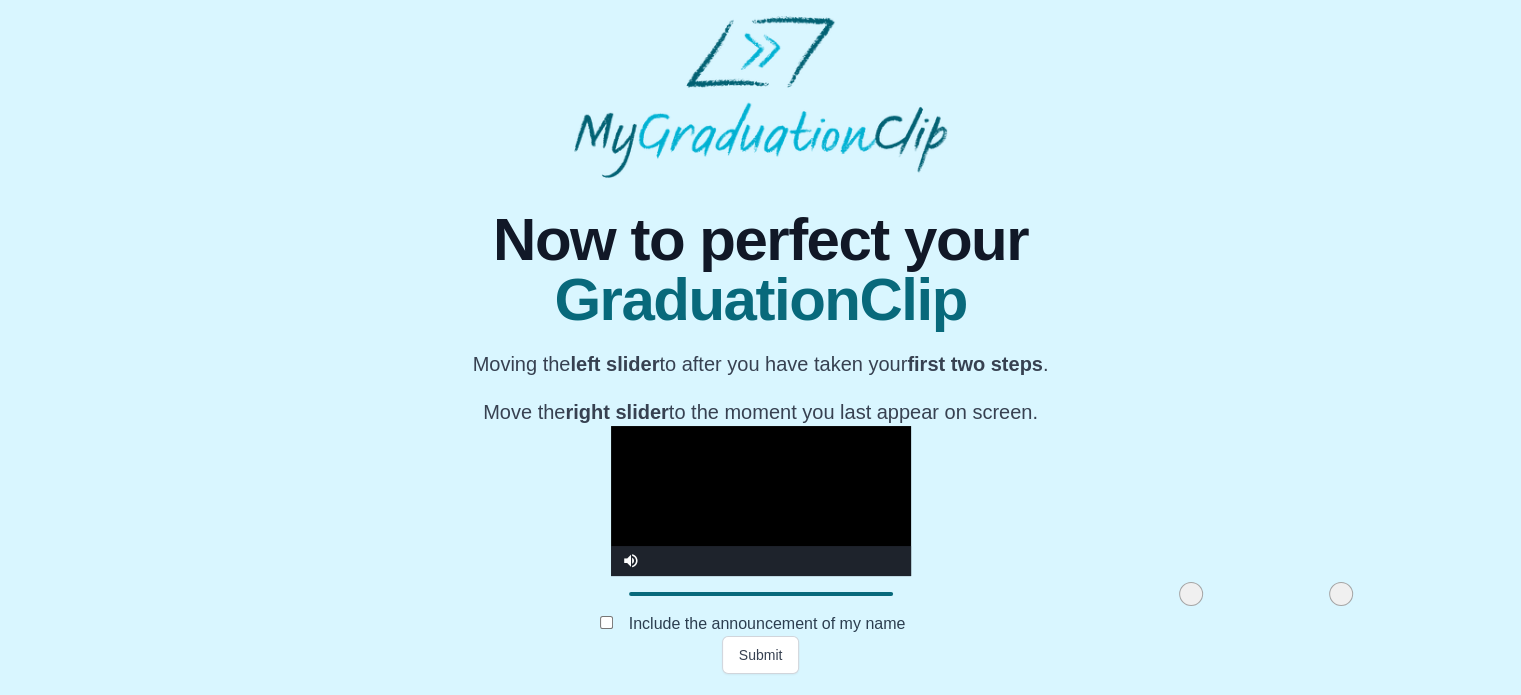 drag, startPoint x: 1124, startPoint y: 613, endPoint x: 1112, endPoint y: 623, distance: 15.6205 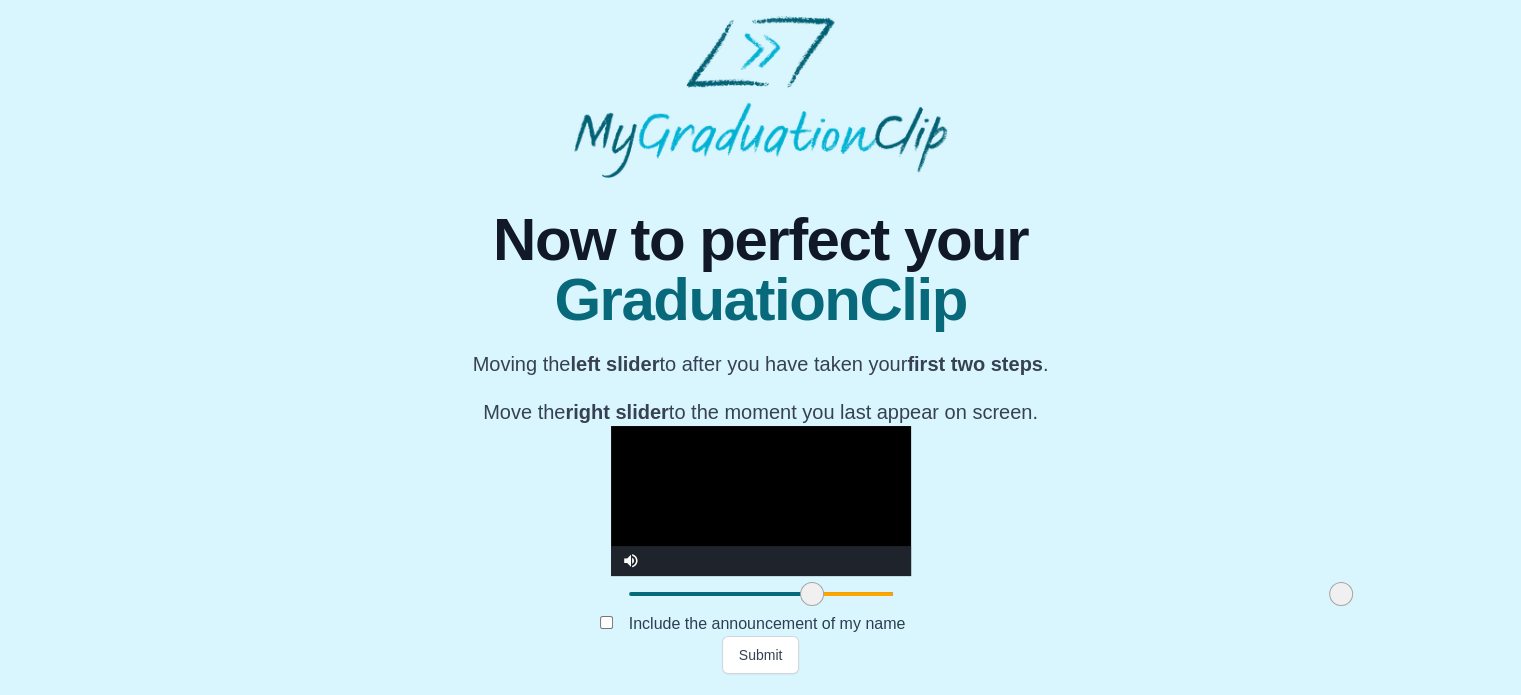 drag, startPoint x: 960, startPoint y: 611, endPoint x: 581, endPoint y: 562, distance: 382.15442 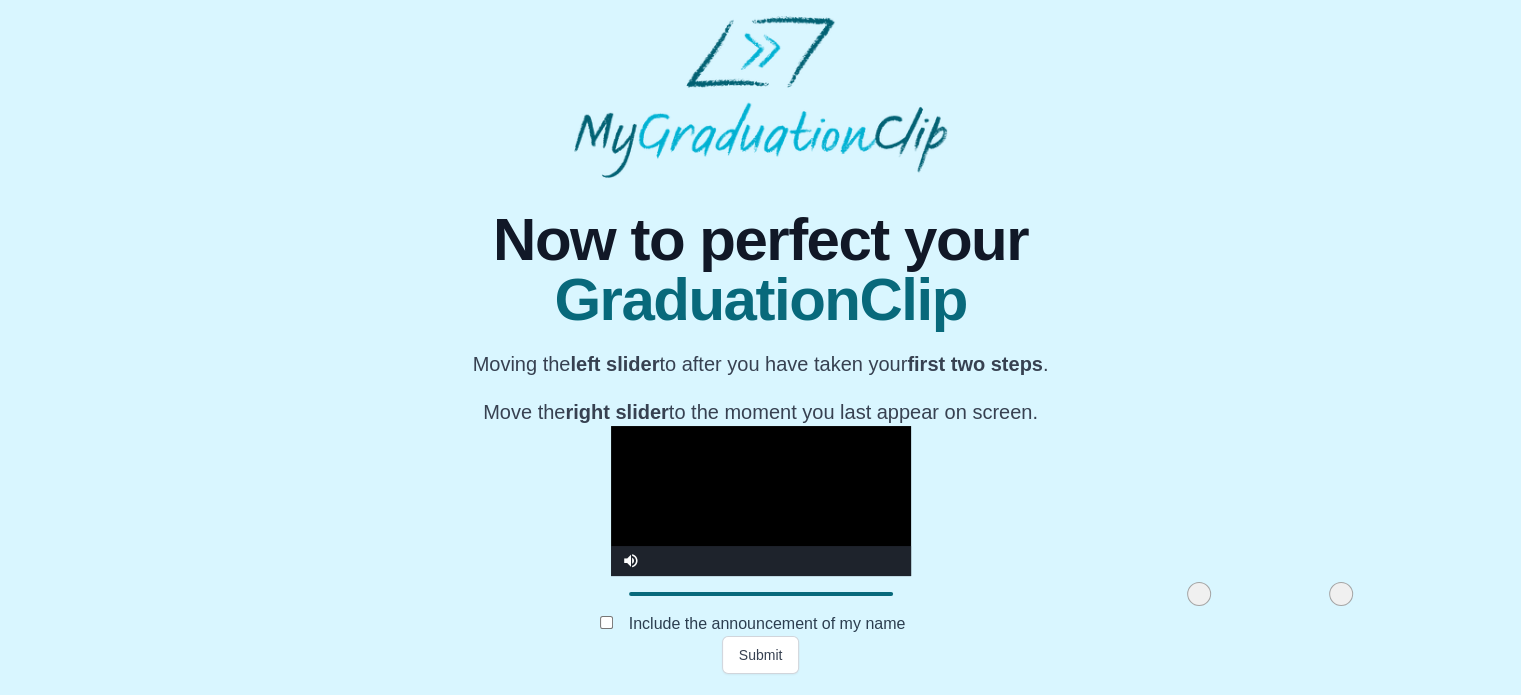 drag, startPoint x: 581, startPoint y: 612, endPoint x: 968, endPoint y: 615, distance: 387.01163 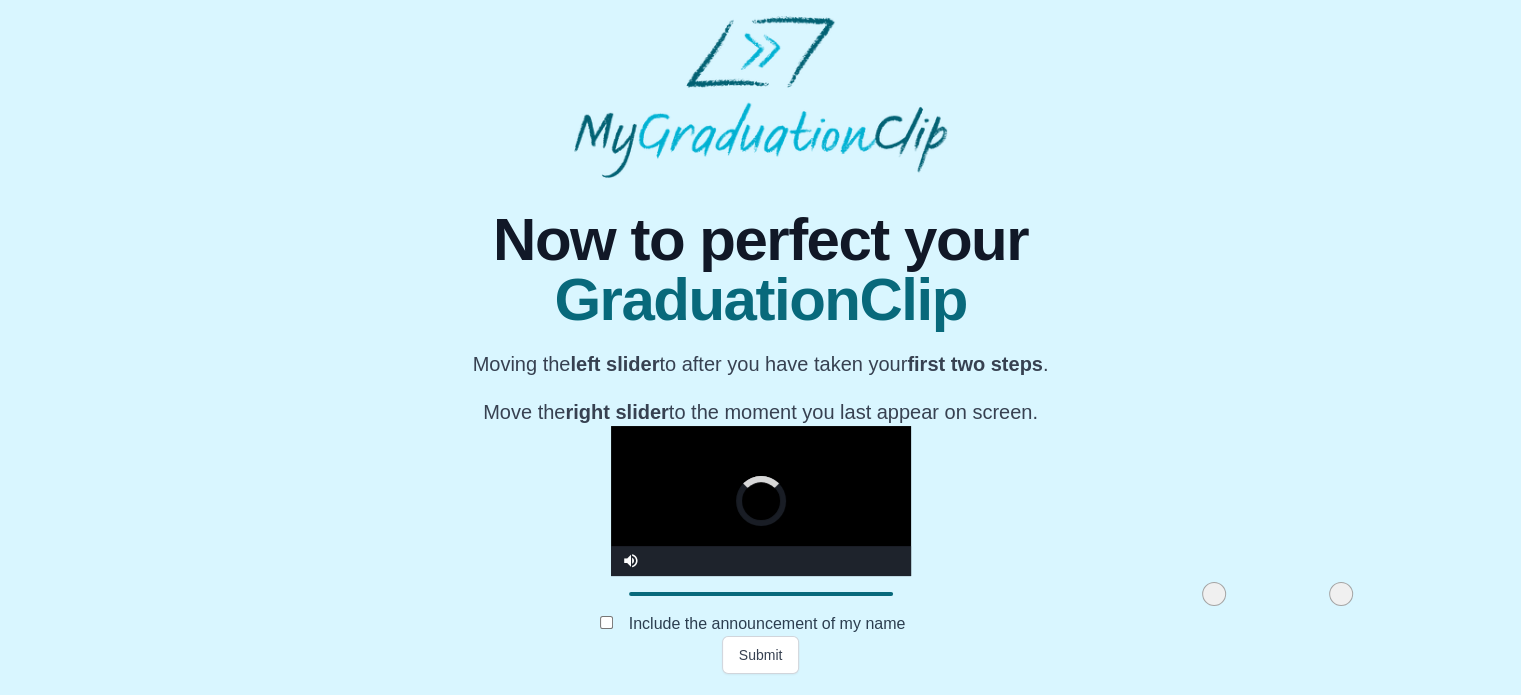 drag, startPoint x: 968, startPoint y: 615, endPoint x: 983, endPoint y: 612, distance: 15.297058 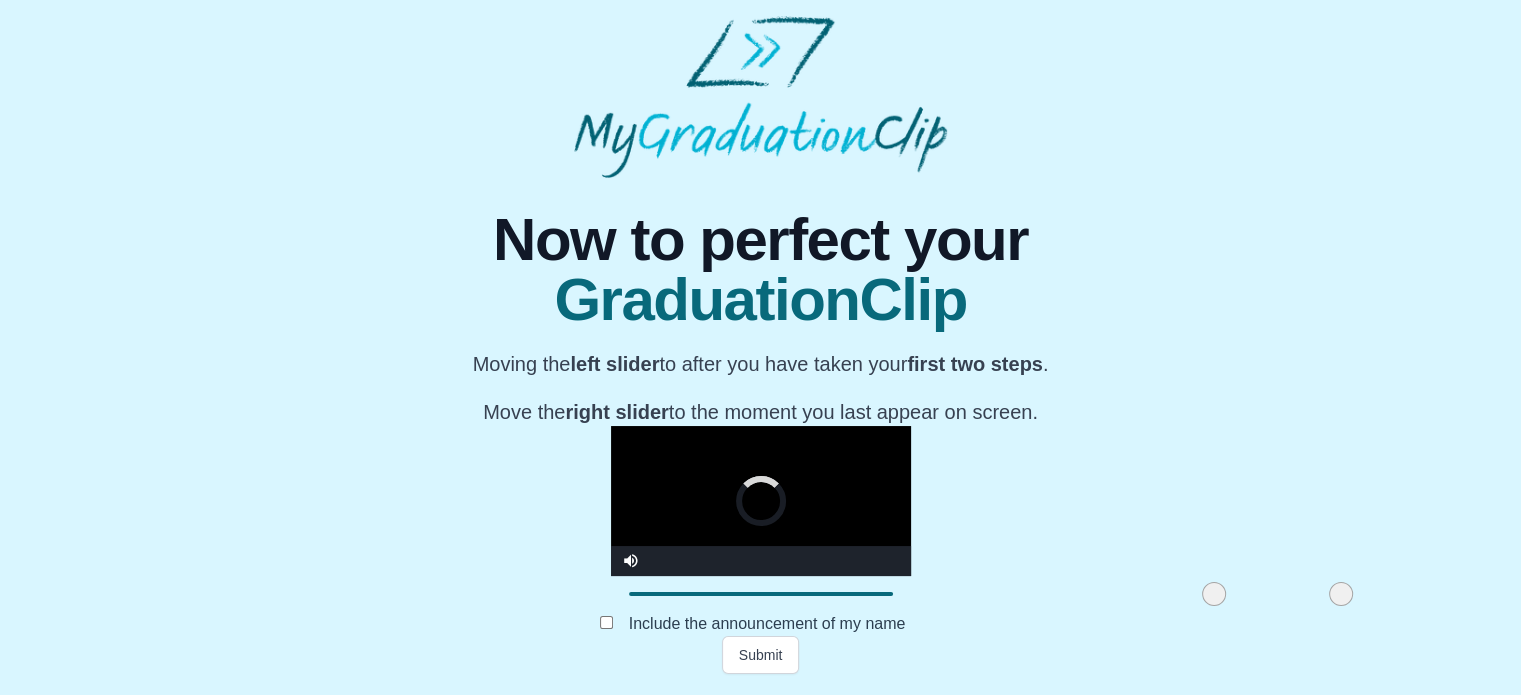 click at bounding box center [1214, 594] 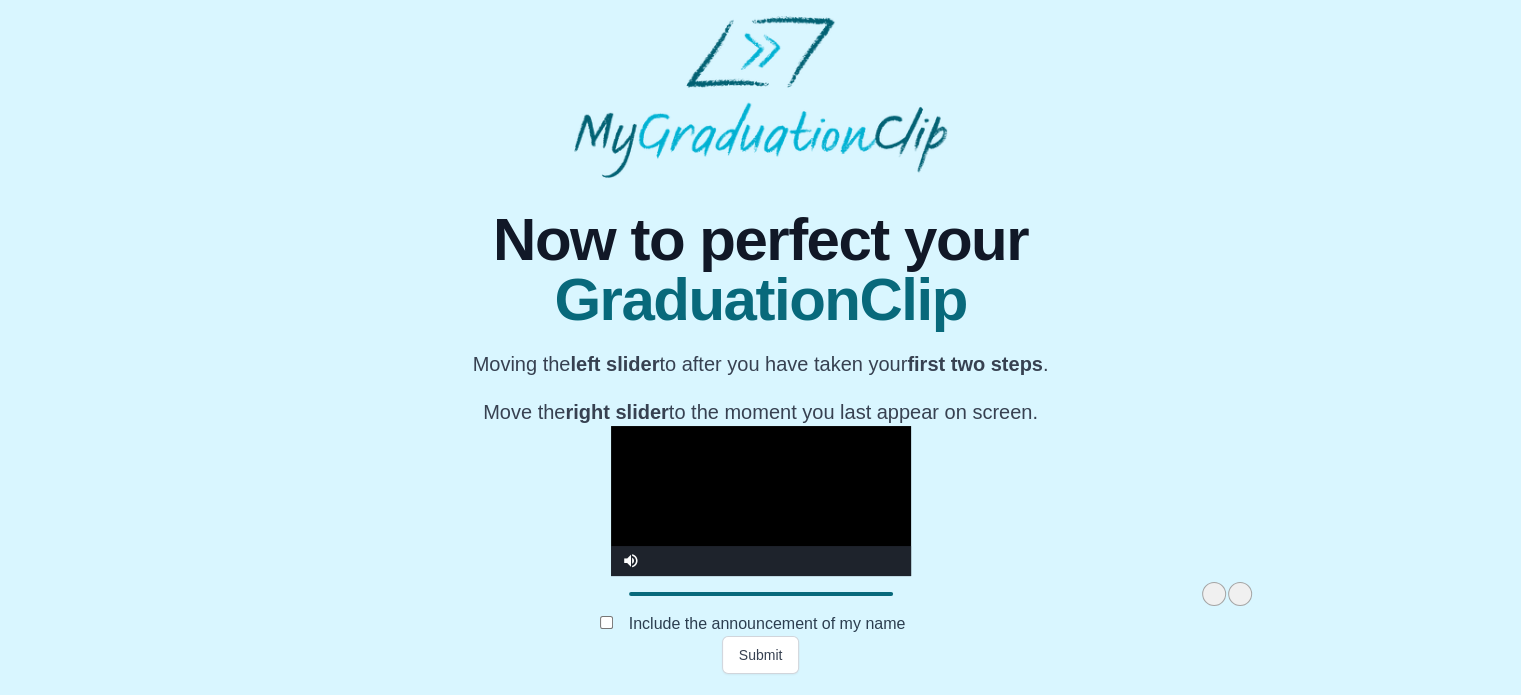 drag, startPoint x: 1108, startPoint y: 614, endPoint x: 598, endPoint y: 615, distance: 510.00098 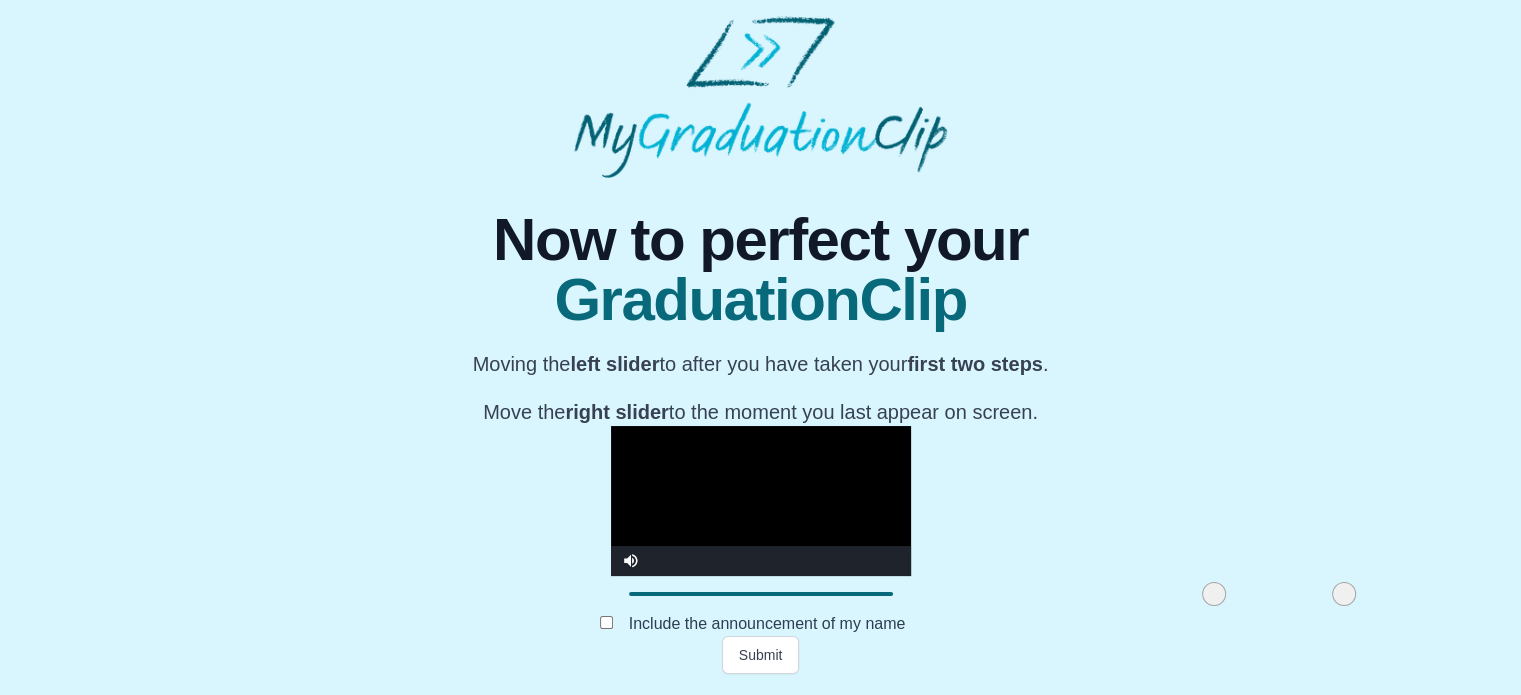 drag, startPoint x: 1012, startPoint y: 617, endPoint x: 1116, endPoint y: 627, distance: 104.47966 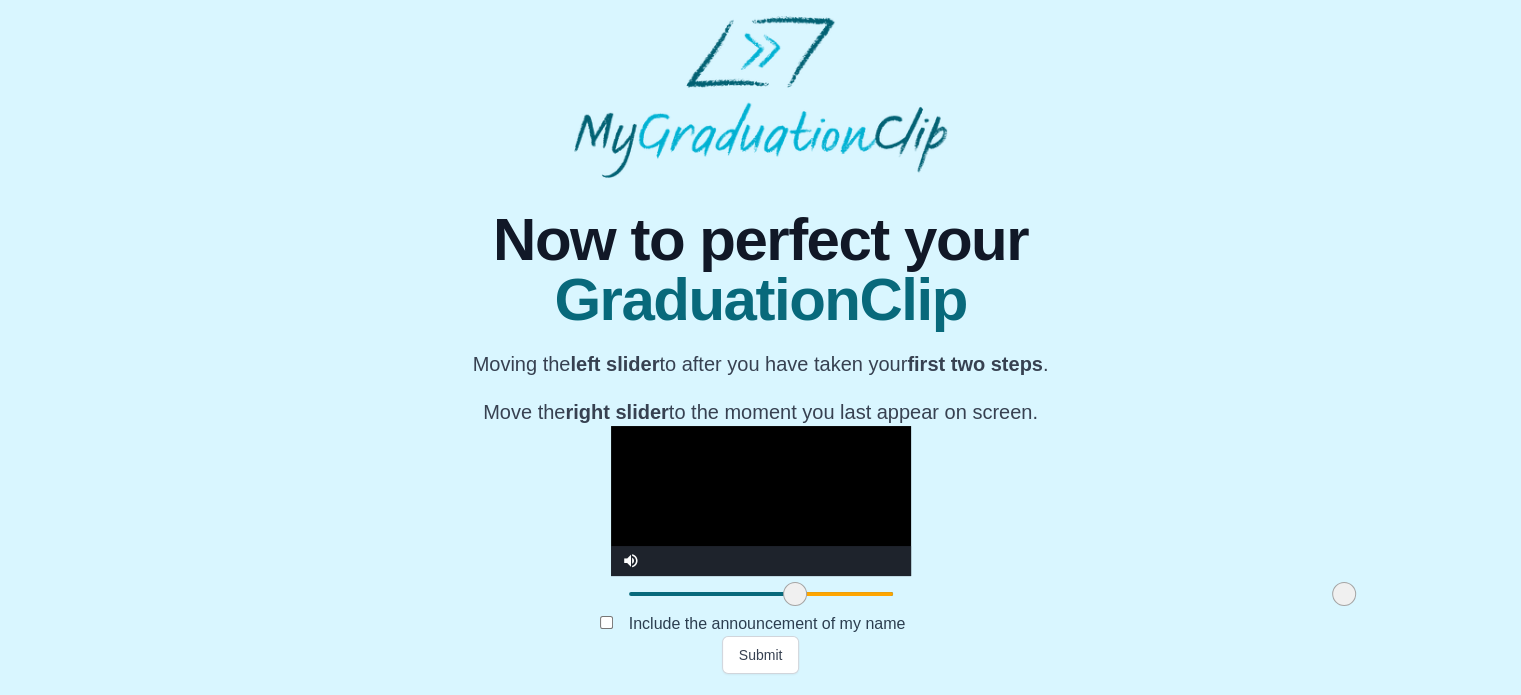 drag, startPoint x: 984, startPoint y: 612, endPoint x: 565, endPoint y: 588, distance: 419.6868 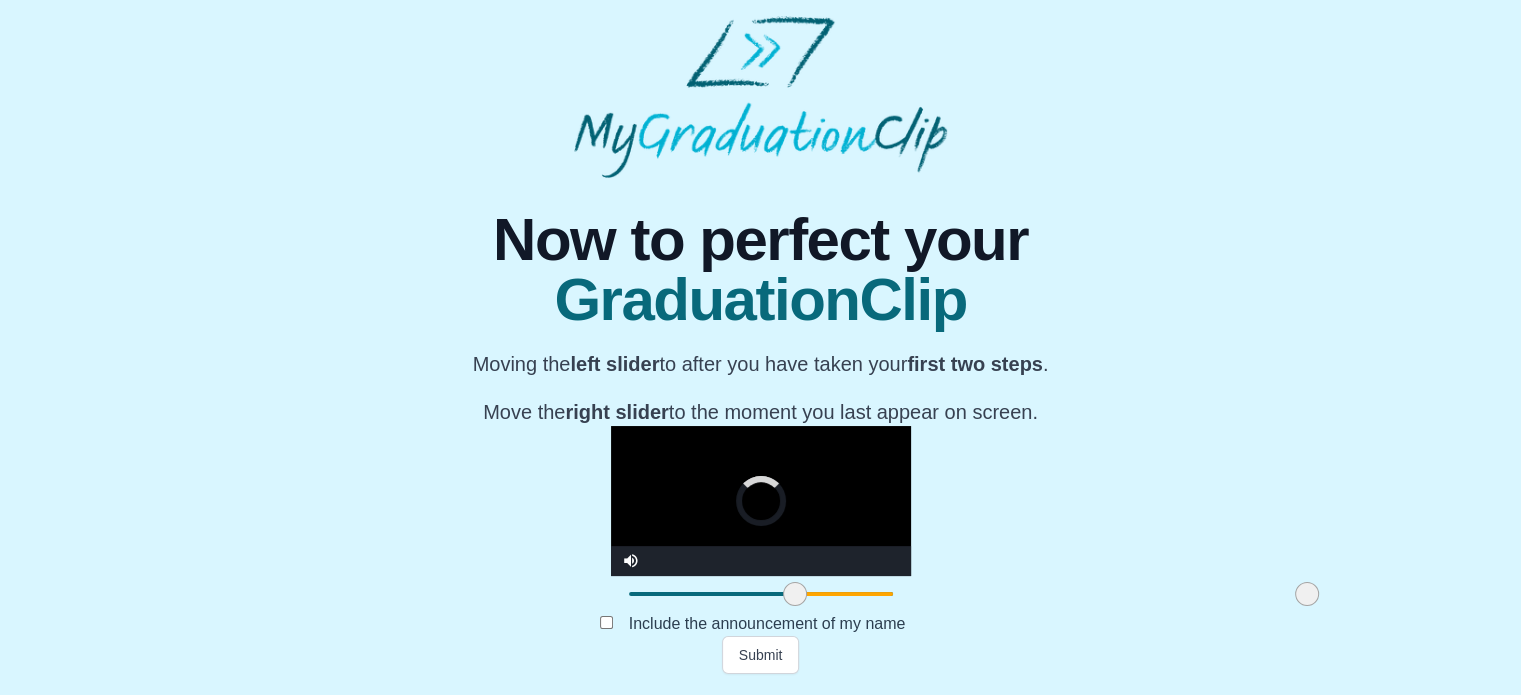 drag, startPoint x: 1116, startPoint y: 611, endPoint x: 1035, endPoint y: 607, distance: 81.09871 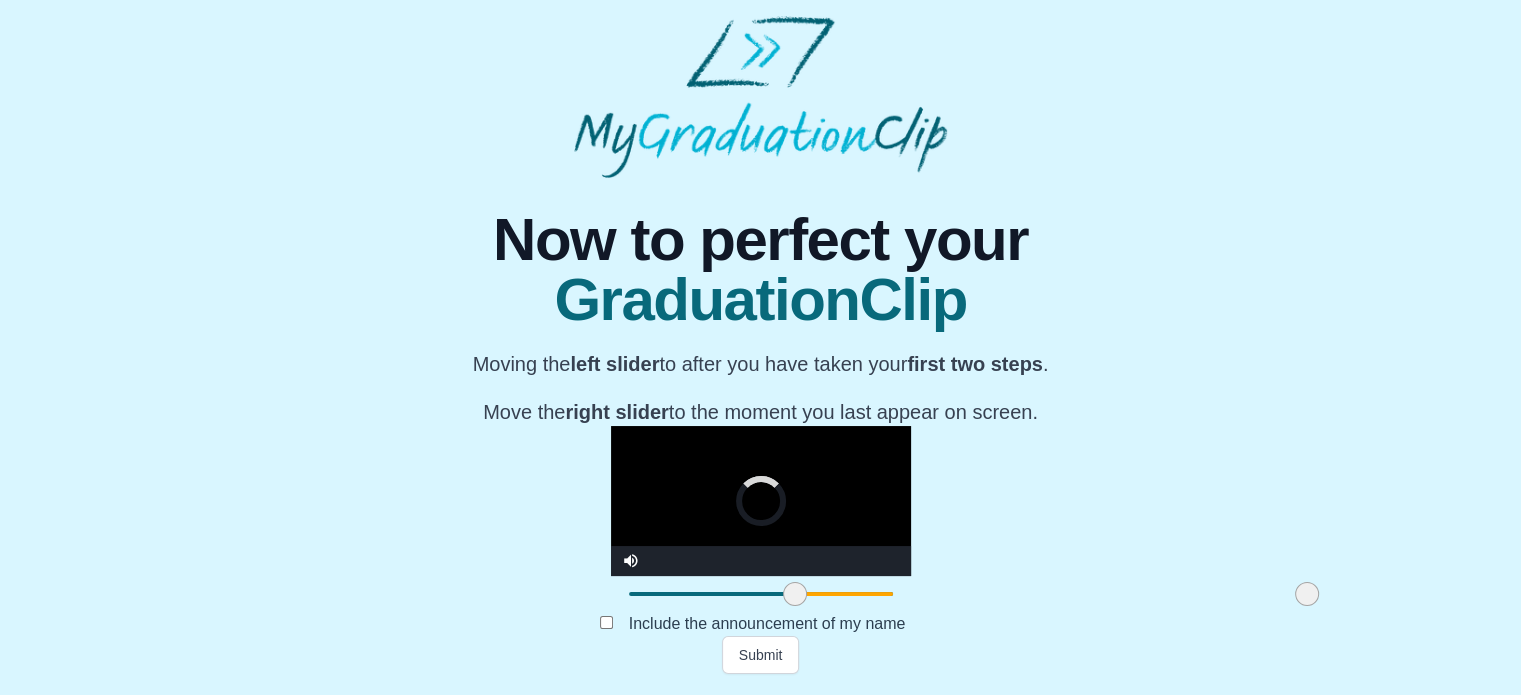 click at bounding box center (1307, 594) 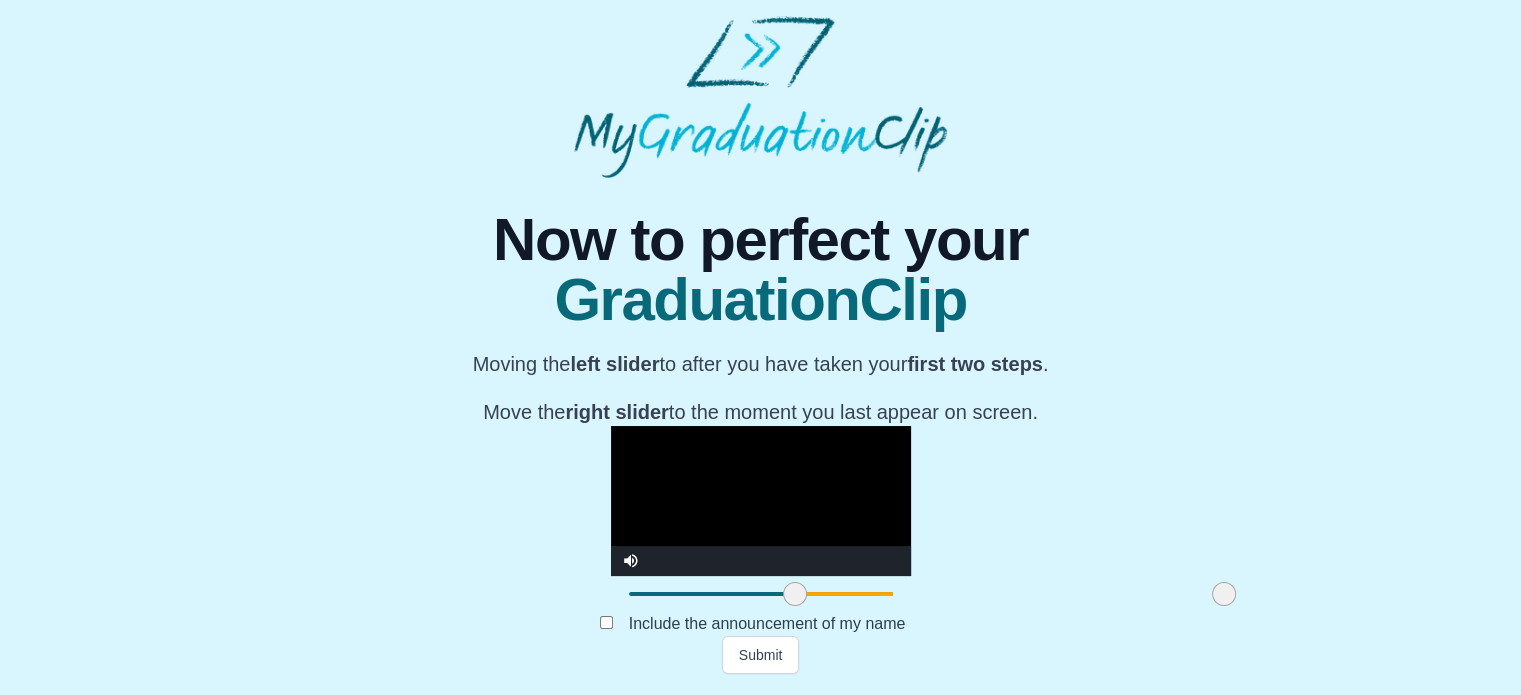 drag, startPoint x: 1035, startPoint y: 607, endPoint x: 996, endPoint y: 606, distance: 39.012817 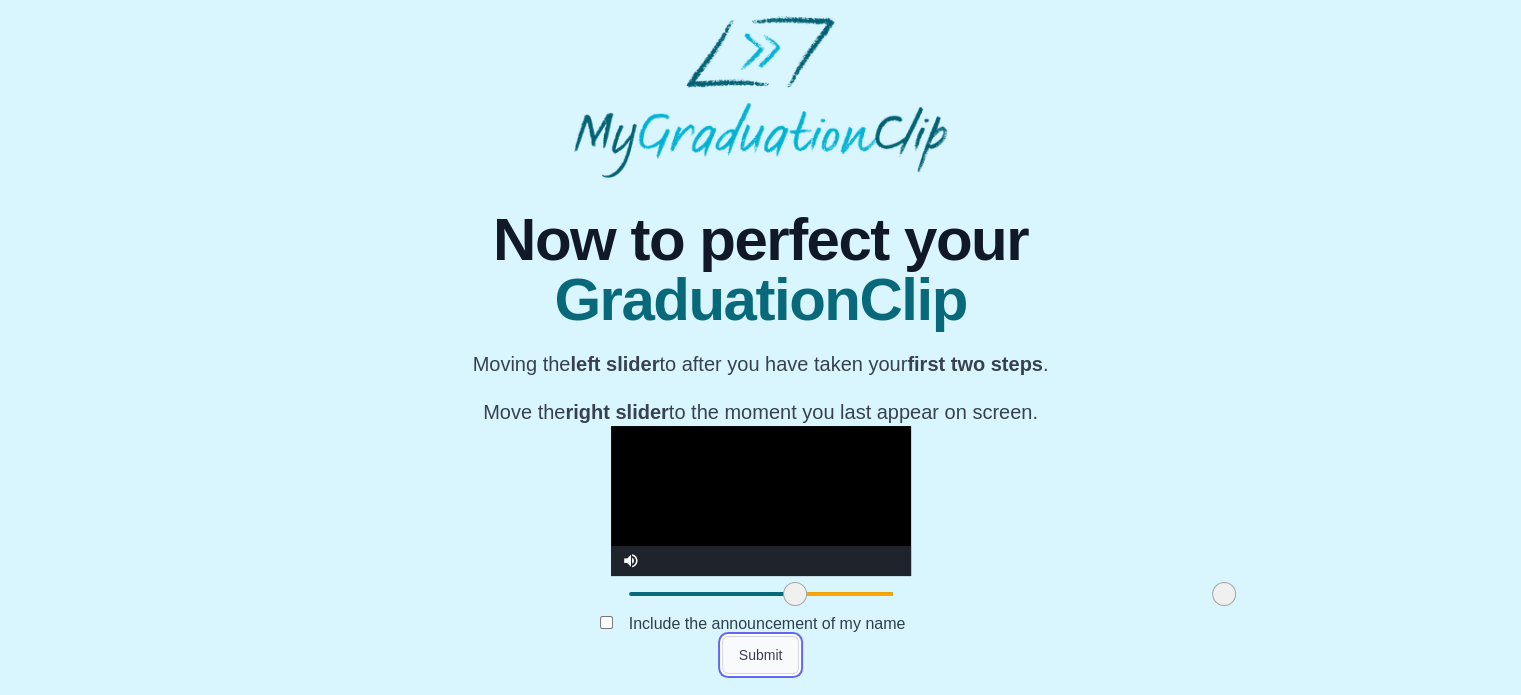 click on "Submit" at bounding box center [761, 655] 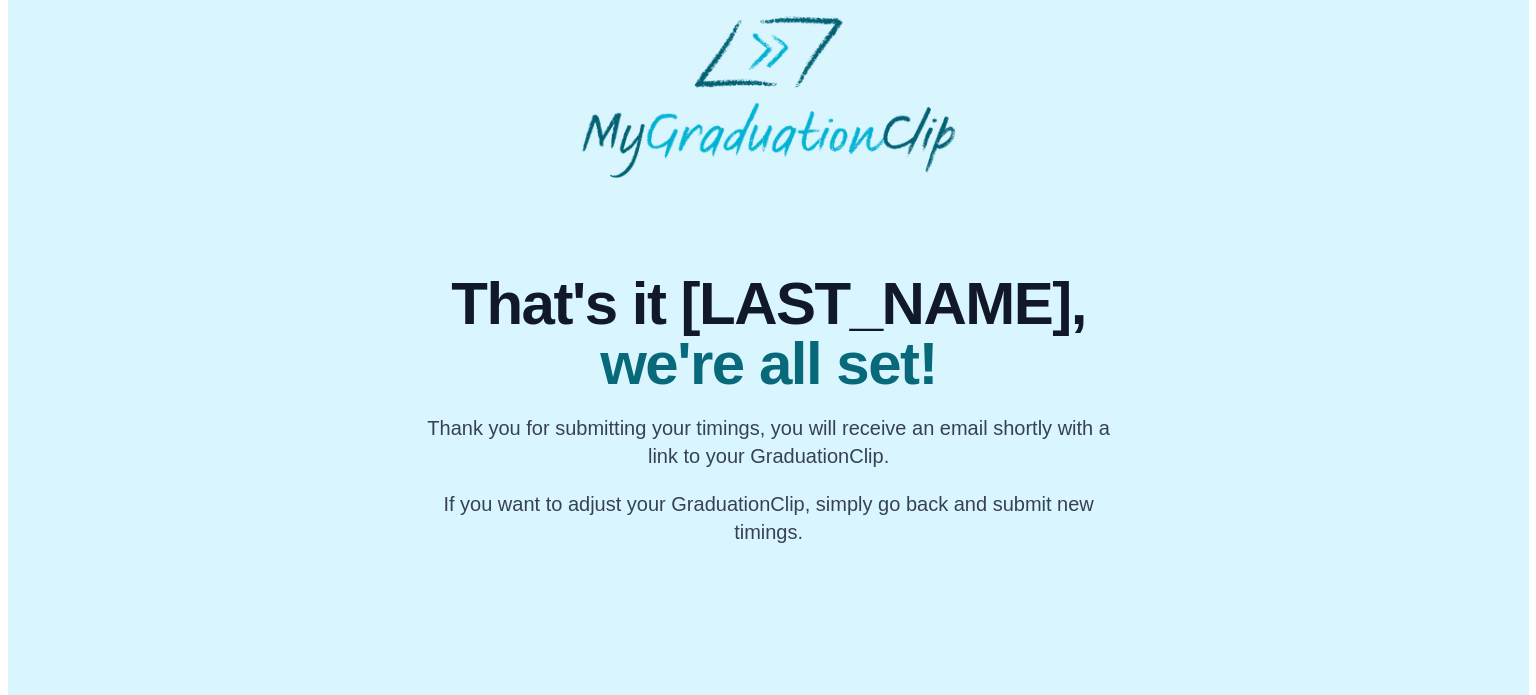 scroll, scrollTop: 0, scrollLeft: 0, axis: both 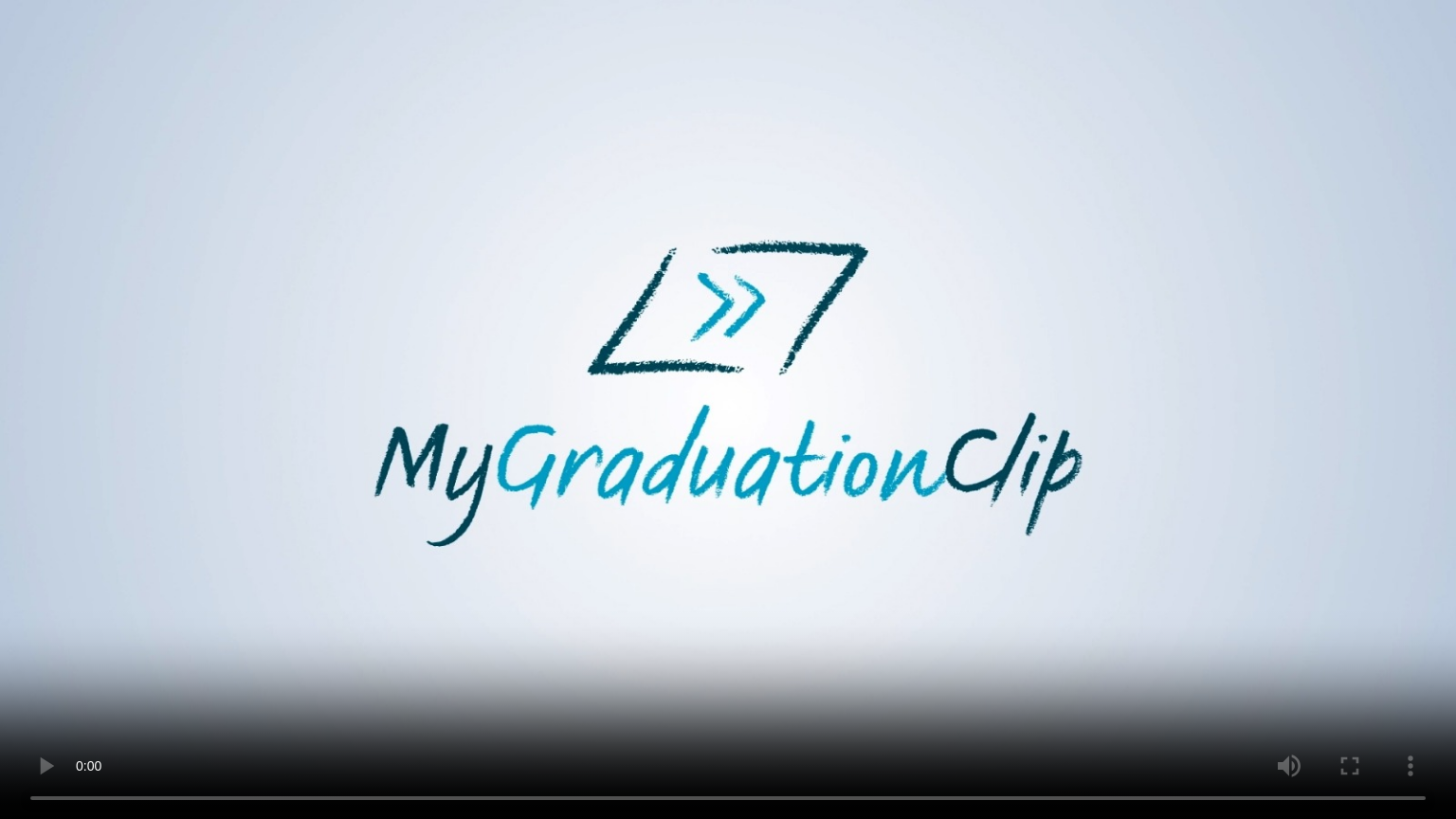 type 